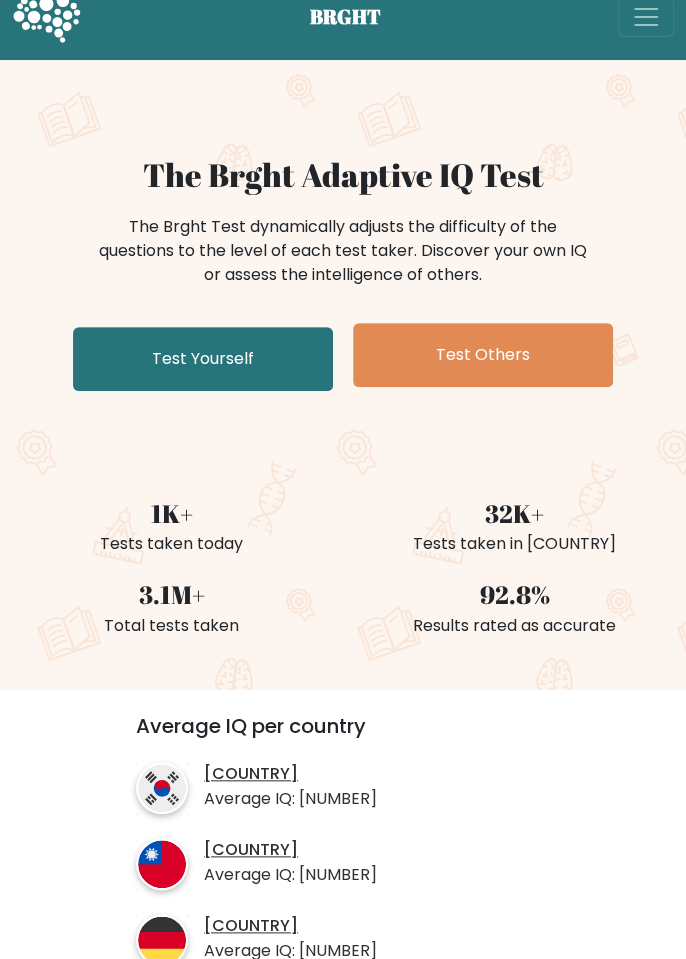 scroll, scrollTop: 21, scrollLeft: 0, axis: vertical 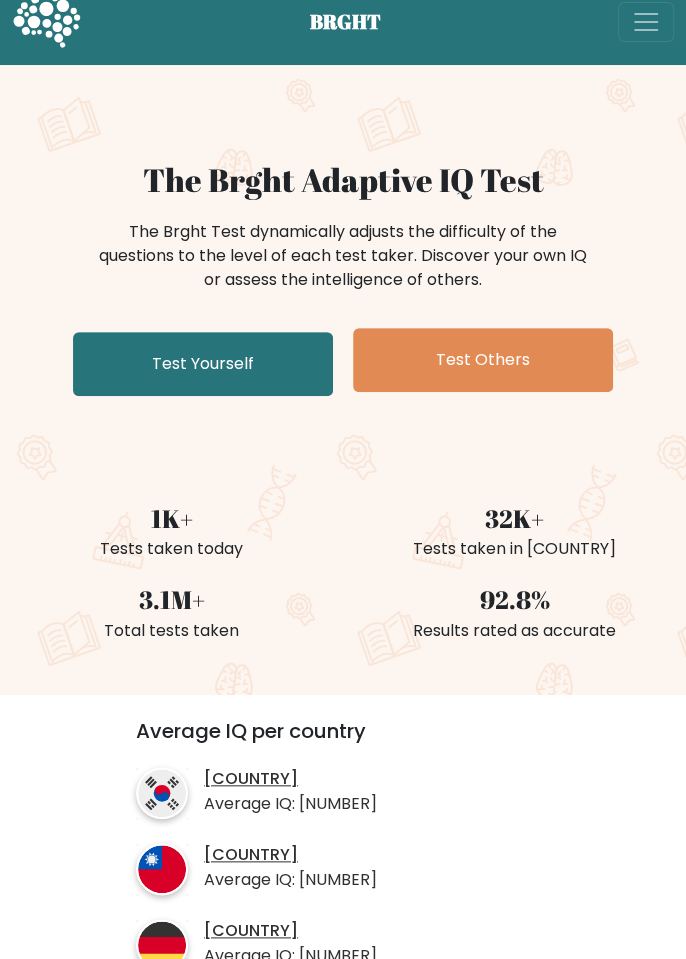 click on "Test Yourself" at bounding box center (203, 364) 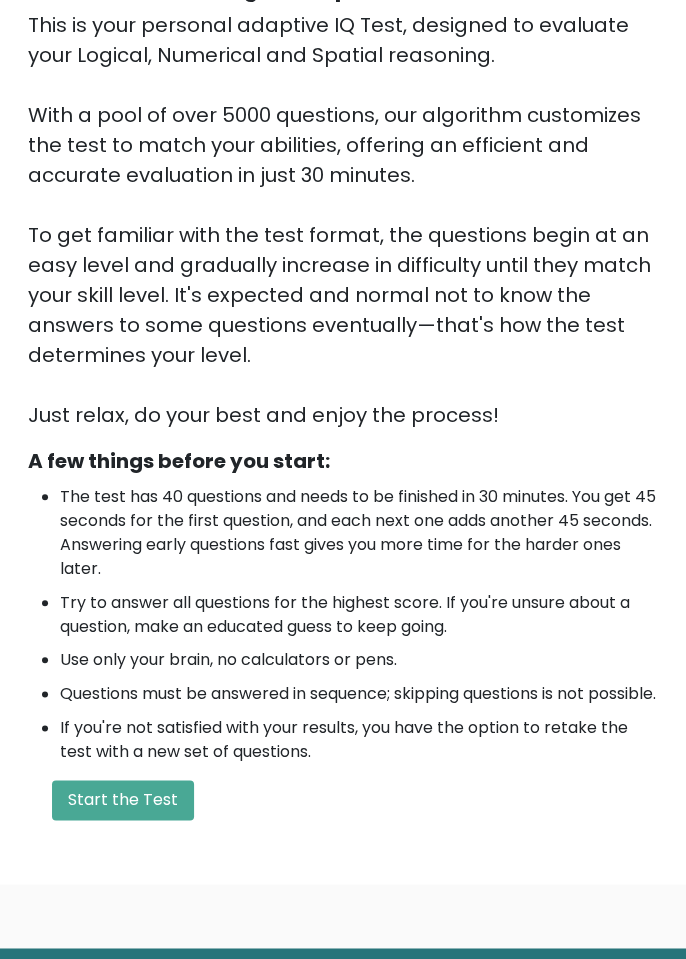 scroll, scrollTop: 462, scrollLeft: 0, axis: vertical 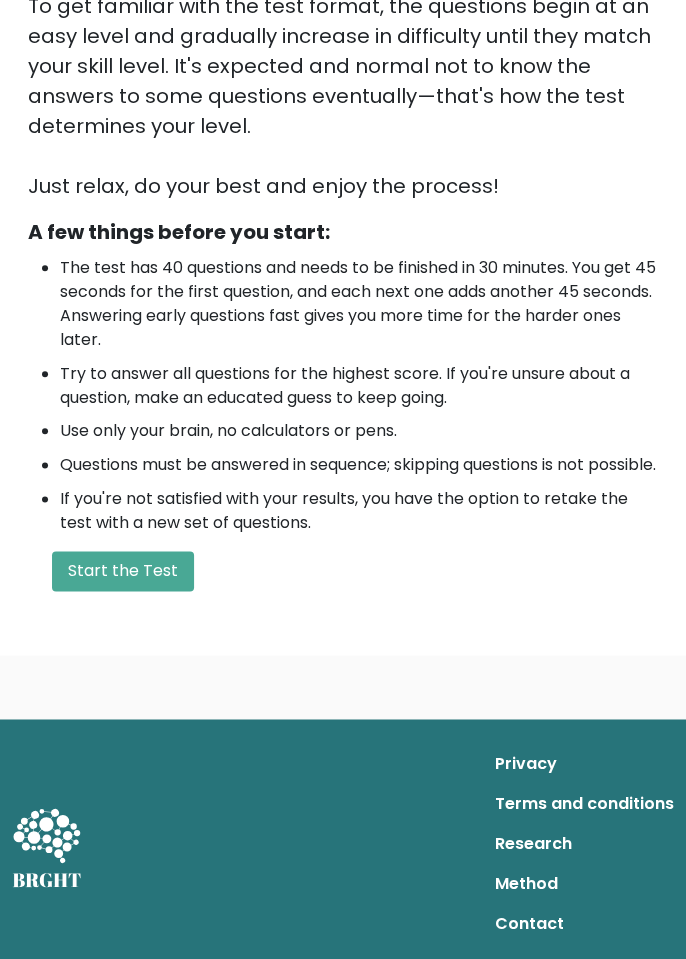 click on "Start the Test" at bounding box center [123, 571] 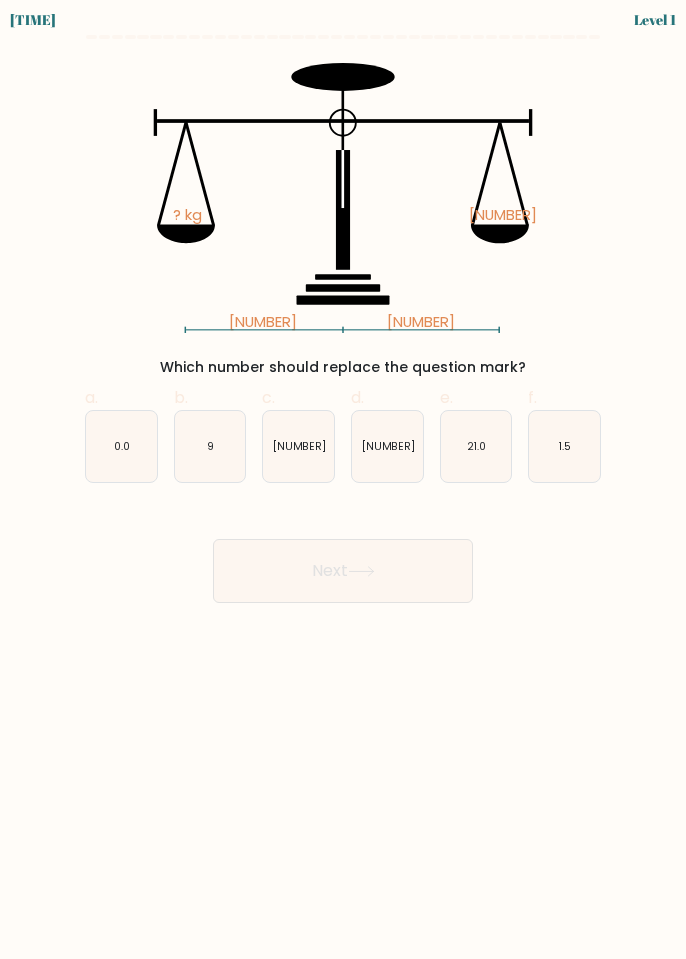 scroll, scrollTop: 0, scrollLeft: 0, axis: both 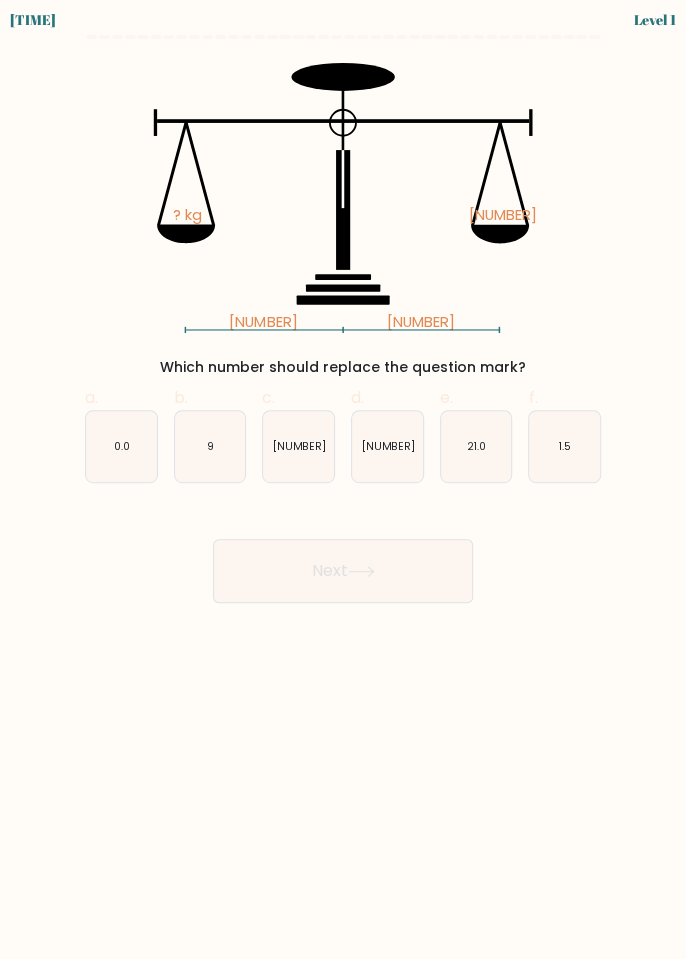 click on "9" at bounding box center [210, 446] 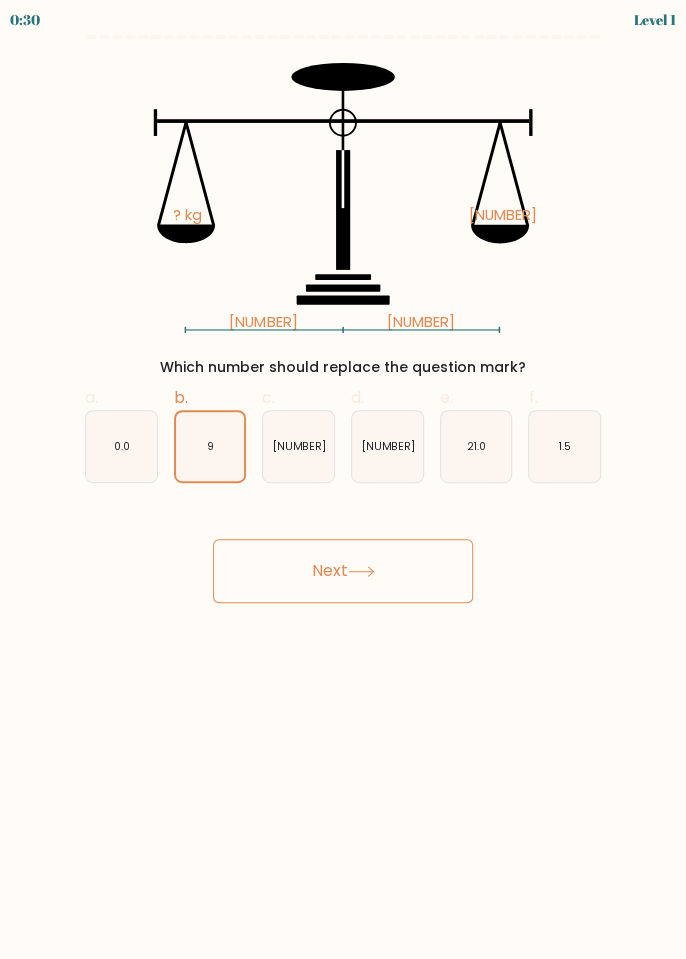 click on "Next" at bounding box center [343, 571] 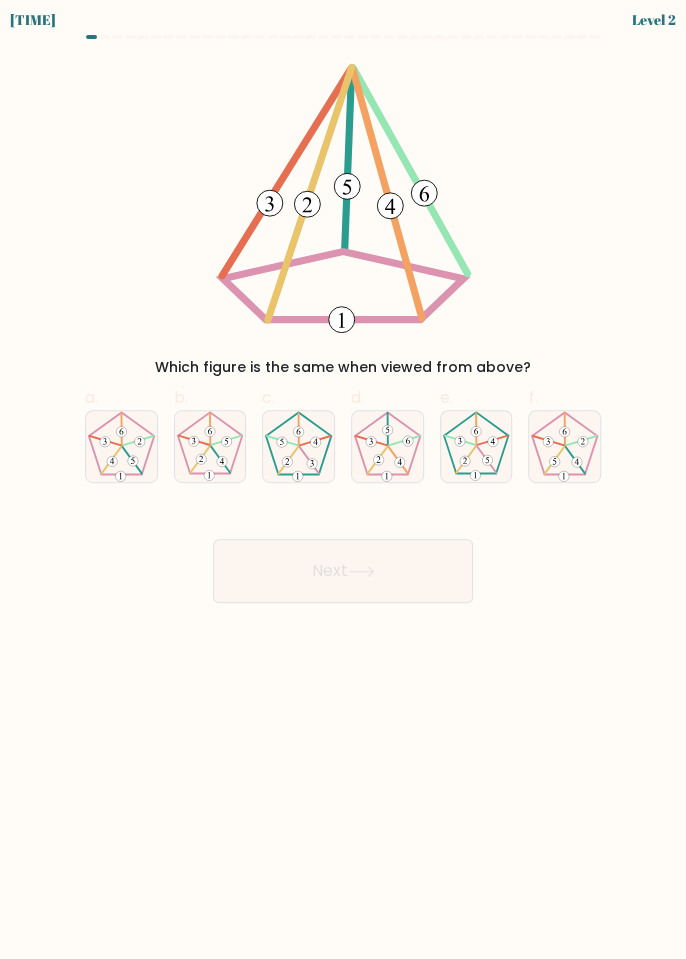 click at bounding box center [387, 446] 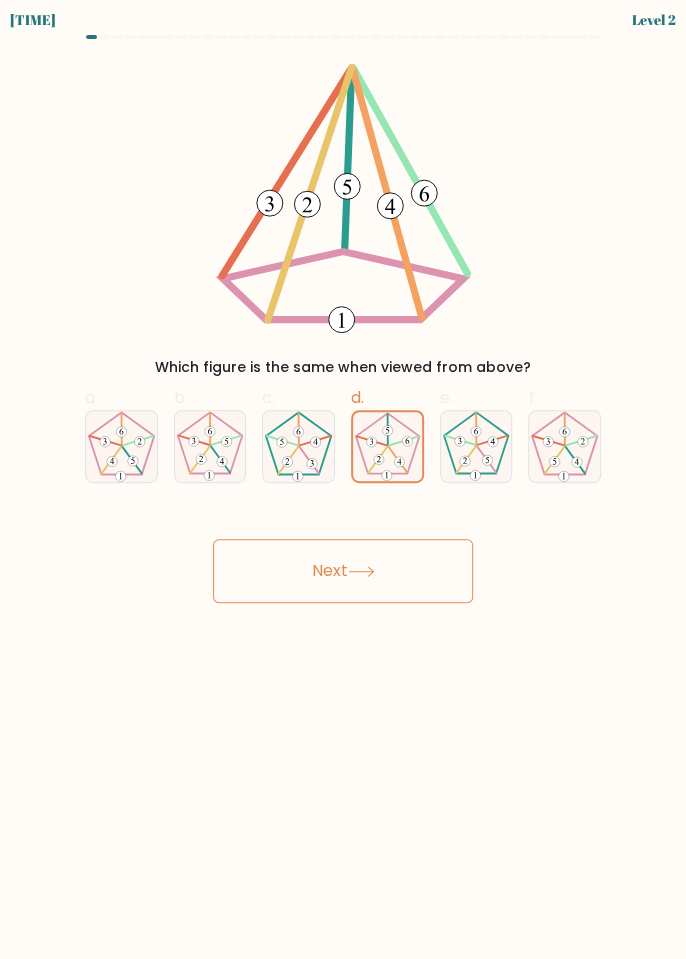 click on "Next" at bounding box center (343, 571) 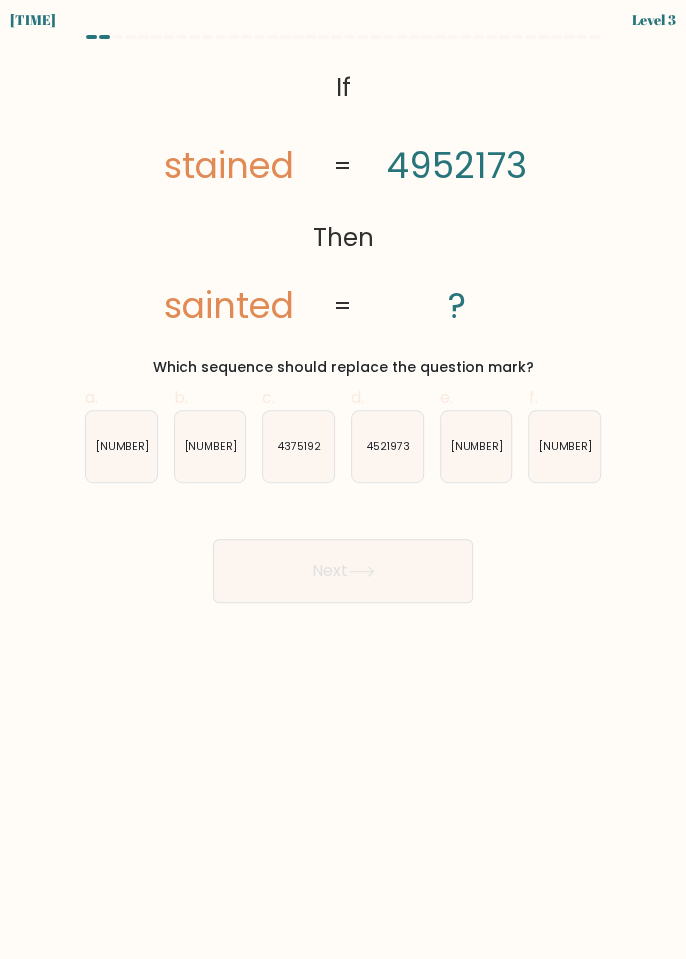 click on "[NUMBER]" at bounding box center (476, 446) 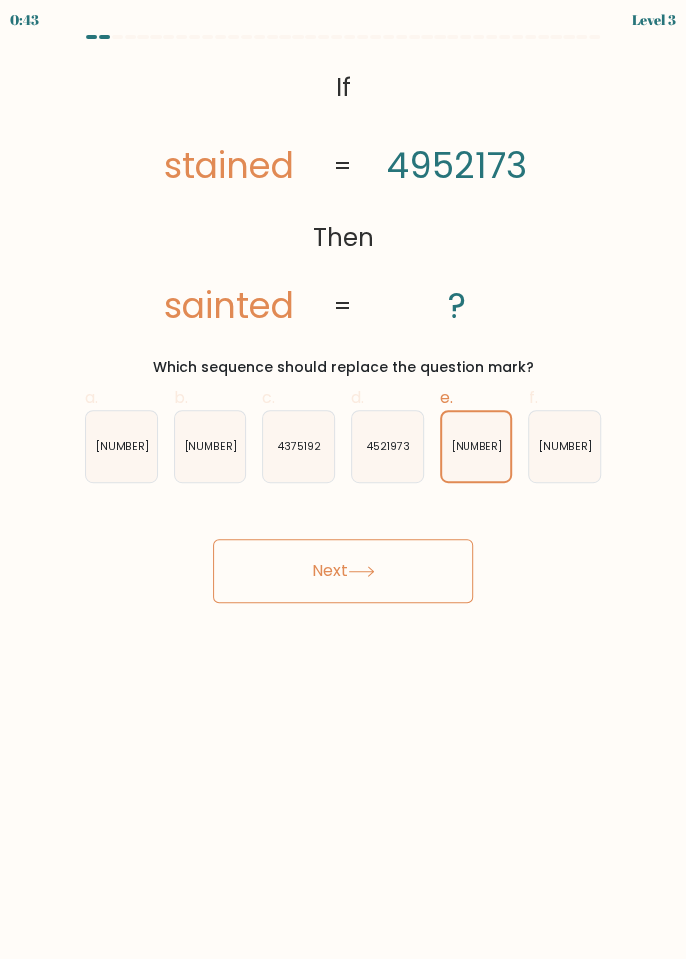 click on "Next" at bounding box center (343, 571) 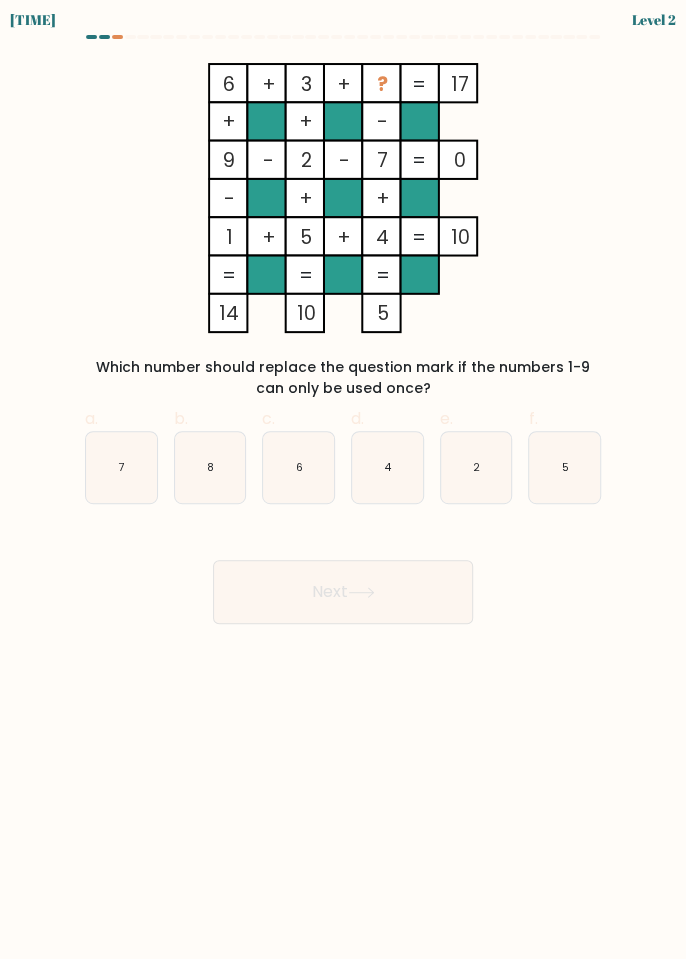 click on "8" at bounding box center (210, 467) 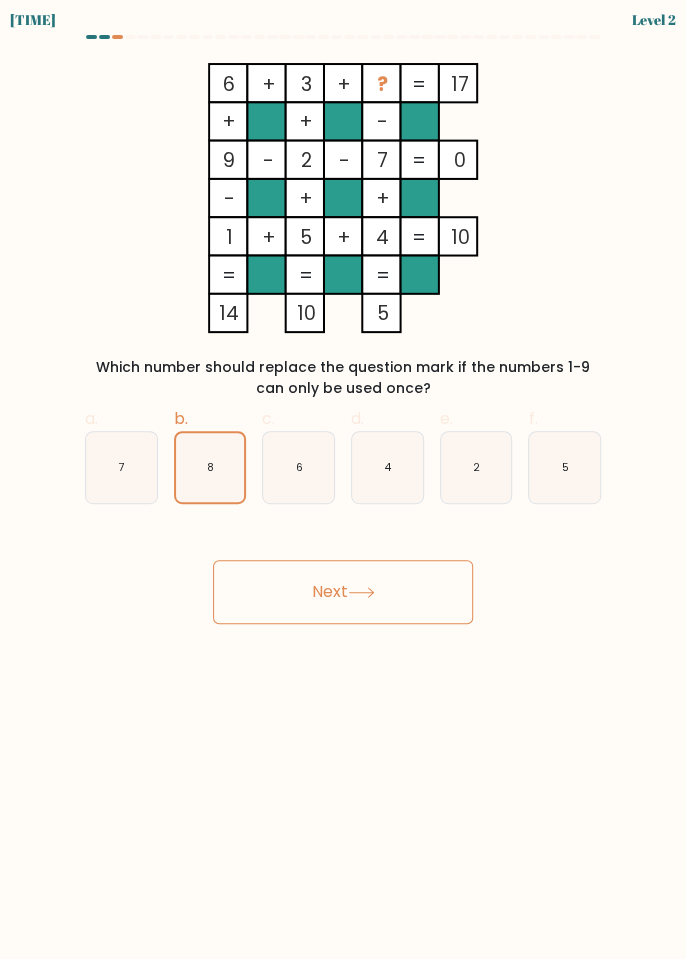 click on "Next" at bounding box center [343, 592] 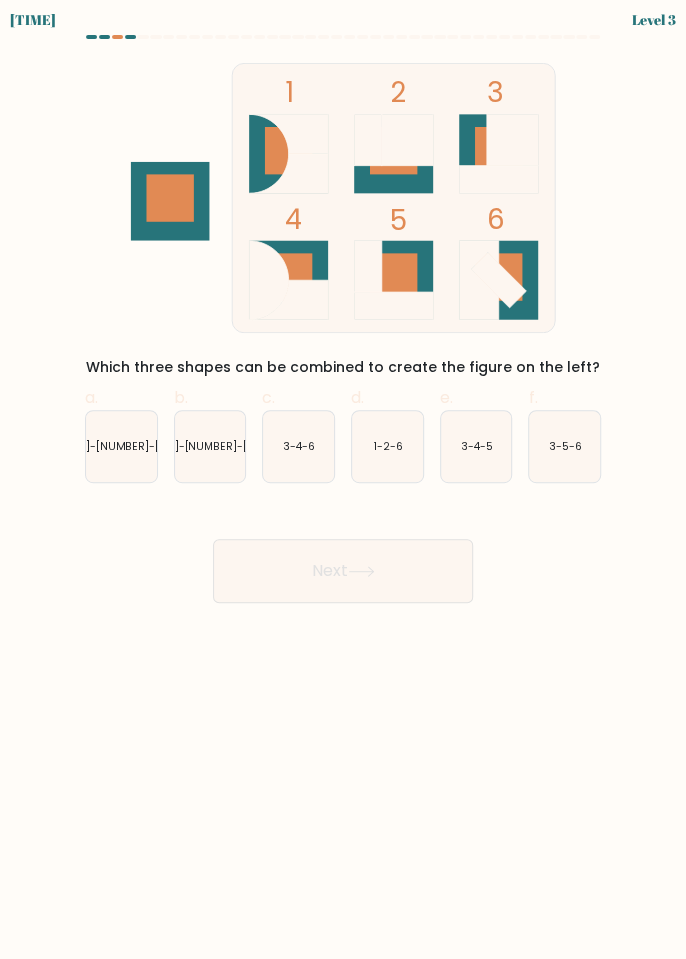 click on "[NUMBER]-[NUMBER]-[NUMBER]" at bounding box center (210, 446) 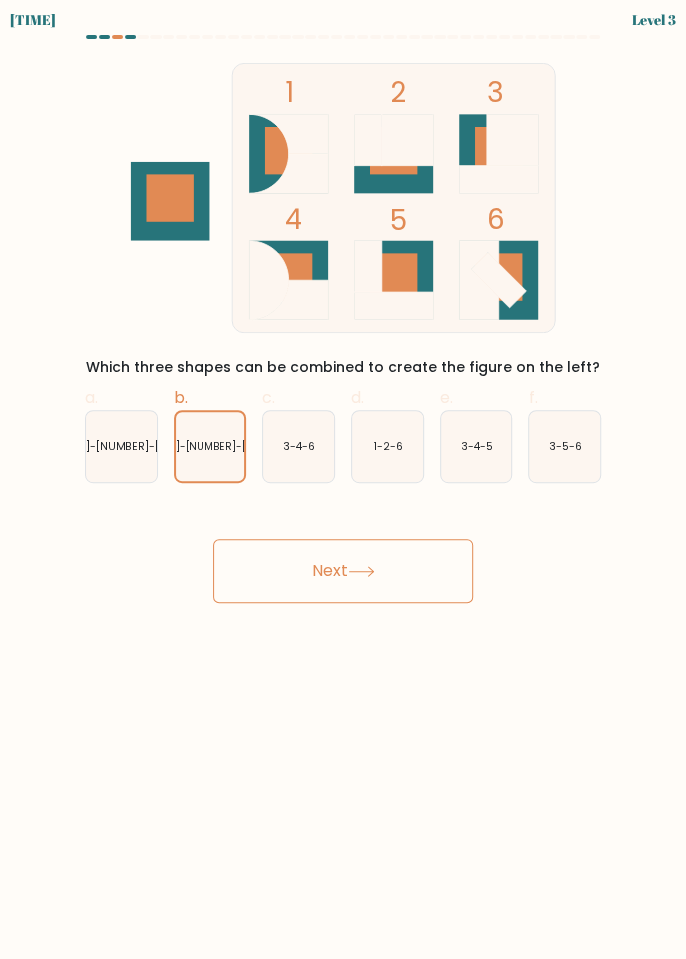 click on "Next" at bounding box center [343, 571] 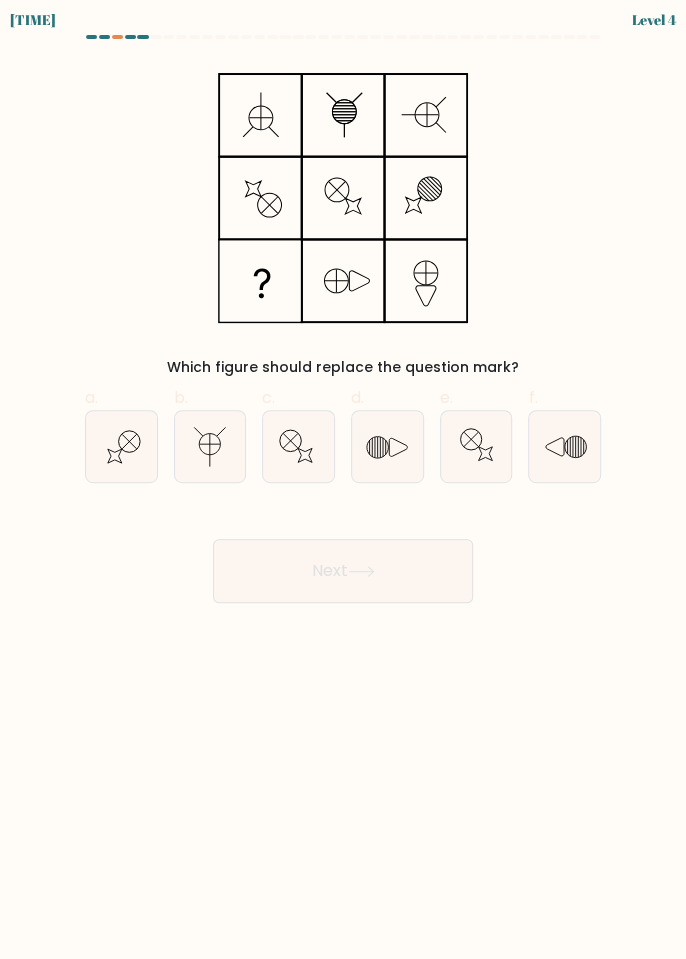 click at bounding box center [564, 446] 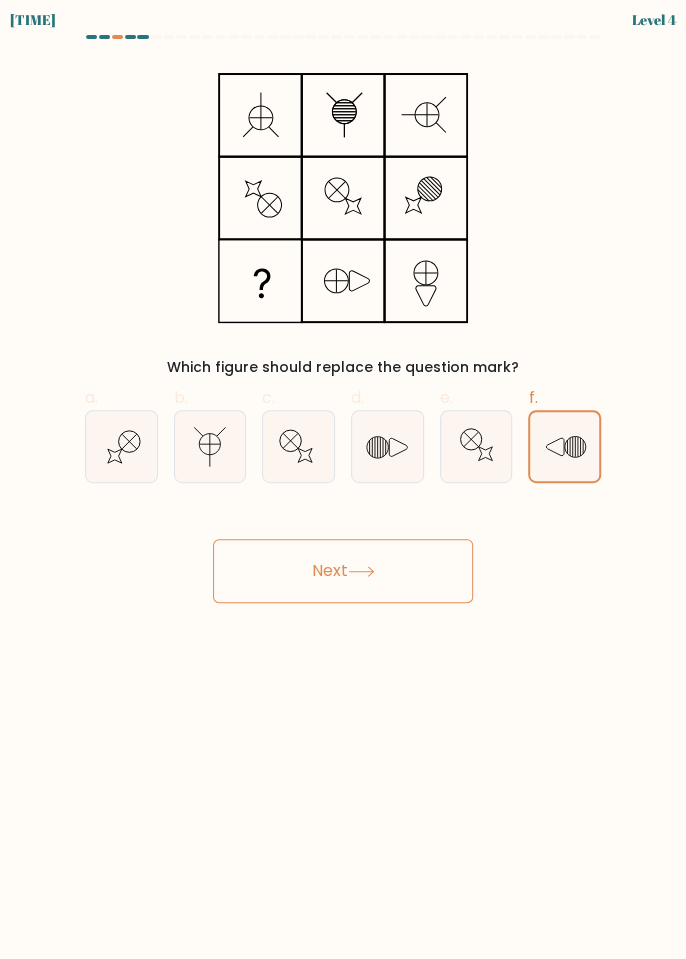 click on "Next" at bounding box center [343, 571] 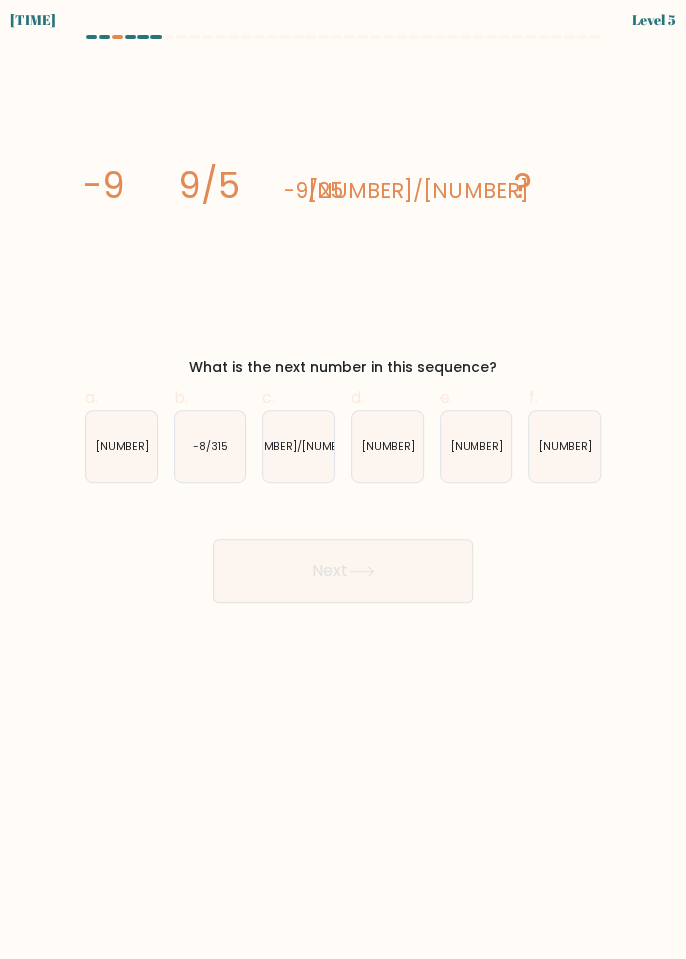 click on "[NUMBER]" at bounding box center (387, 446) 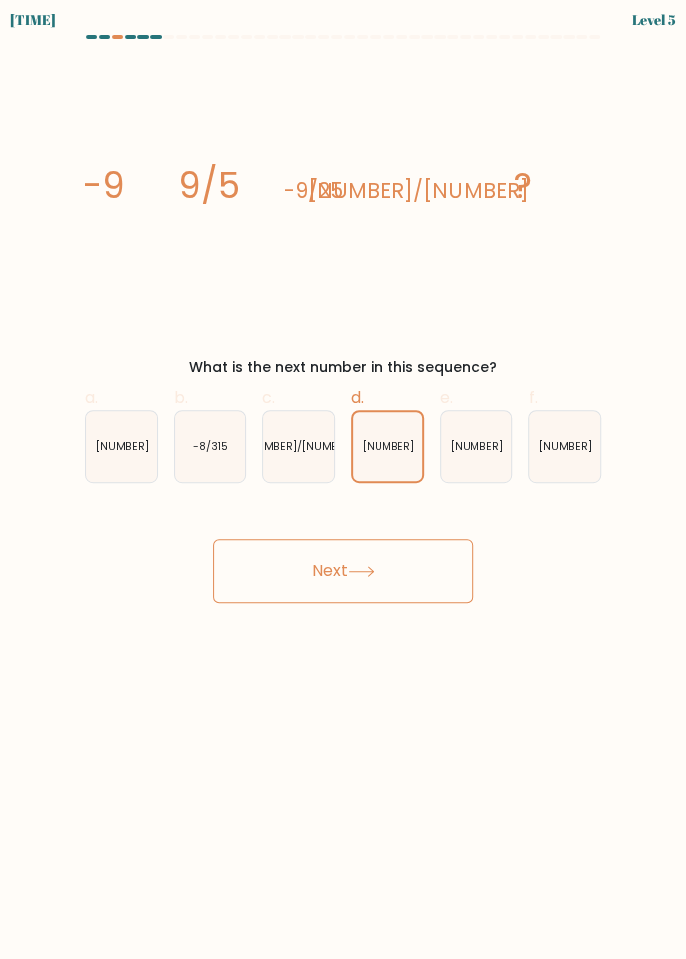 click on "Next" at bounding box center (343, 571) 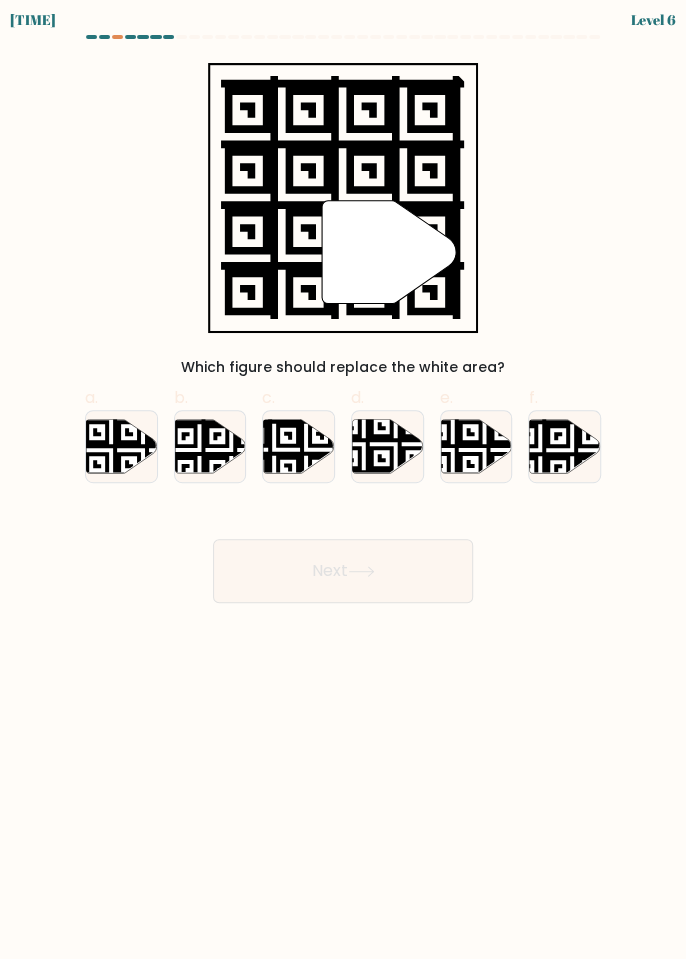 click at bounding box center (565, 446) 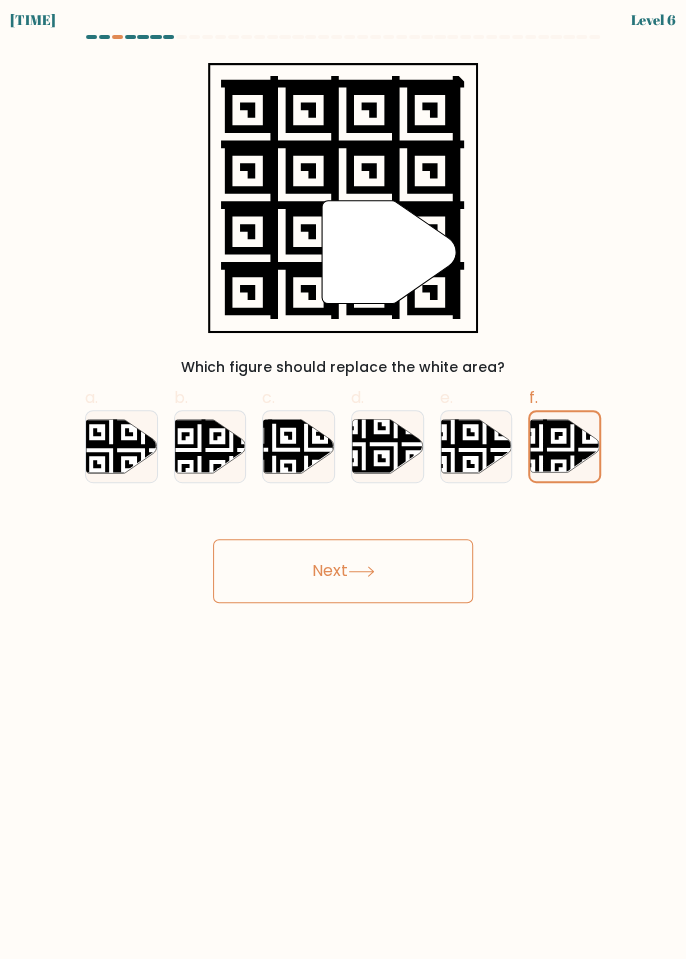 click on "Next" at bounding box center (343, 571) 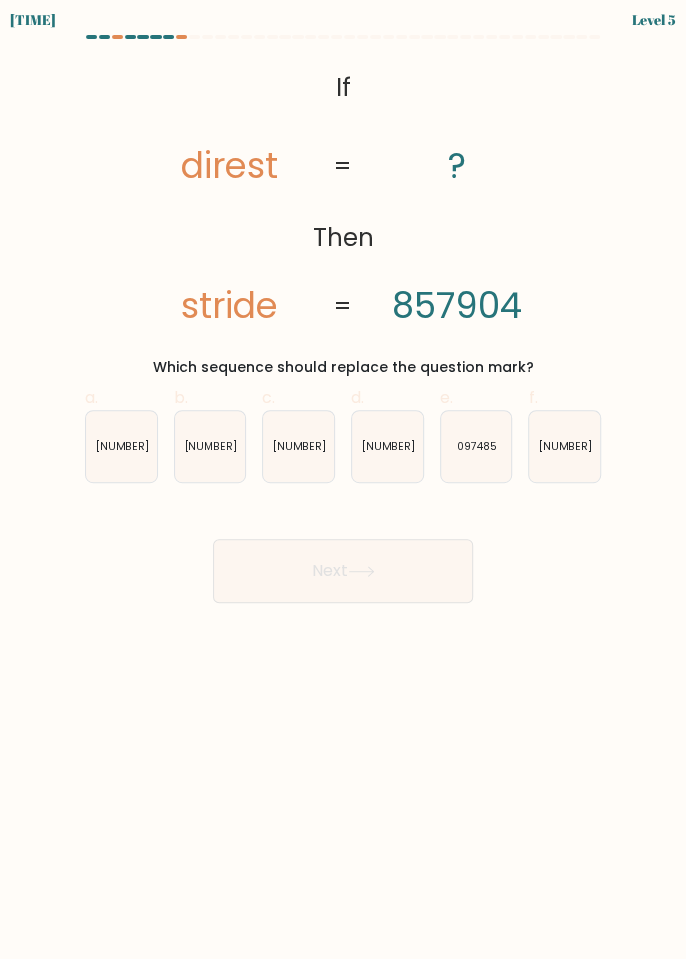 click on "097485" at bounding box center (477, 446) 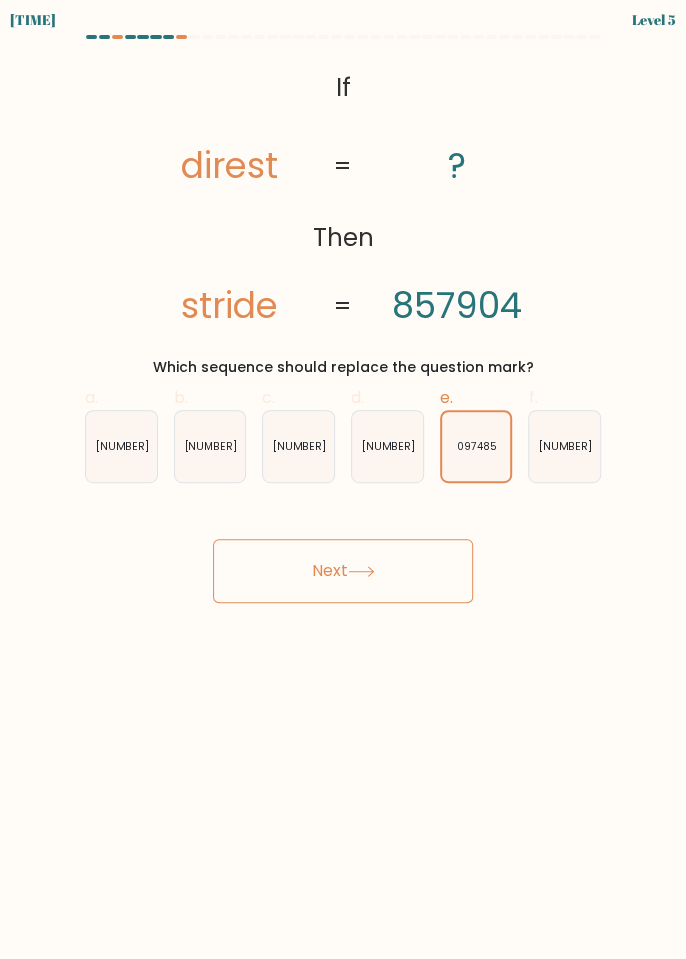 click on "Next" at bounding box center (343, 571) 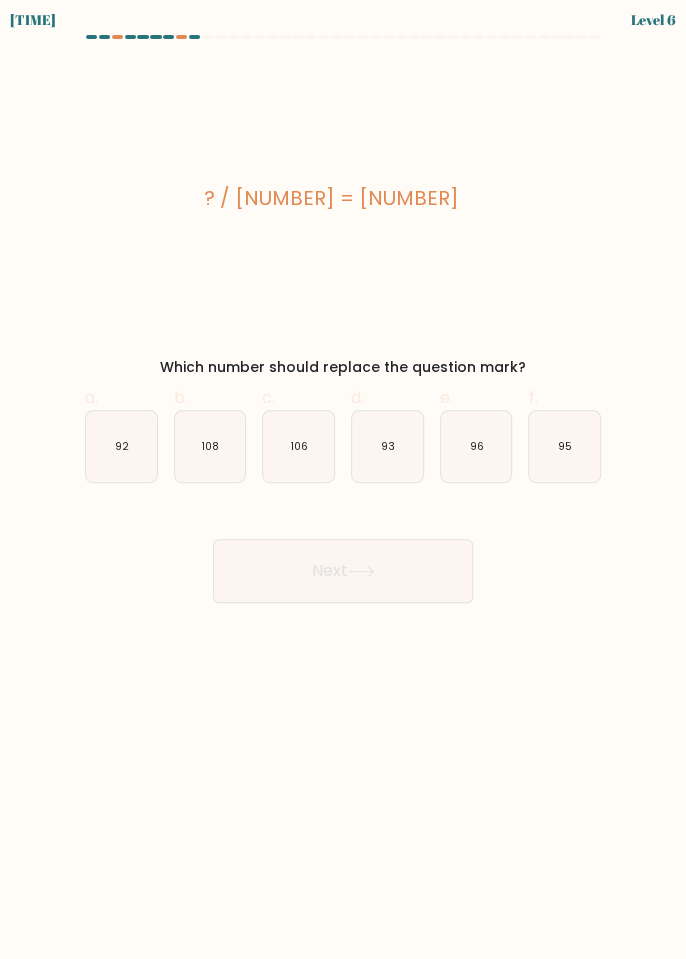 click on "108" at bounding box center [210, 446] 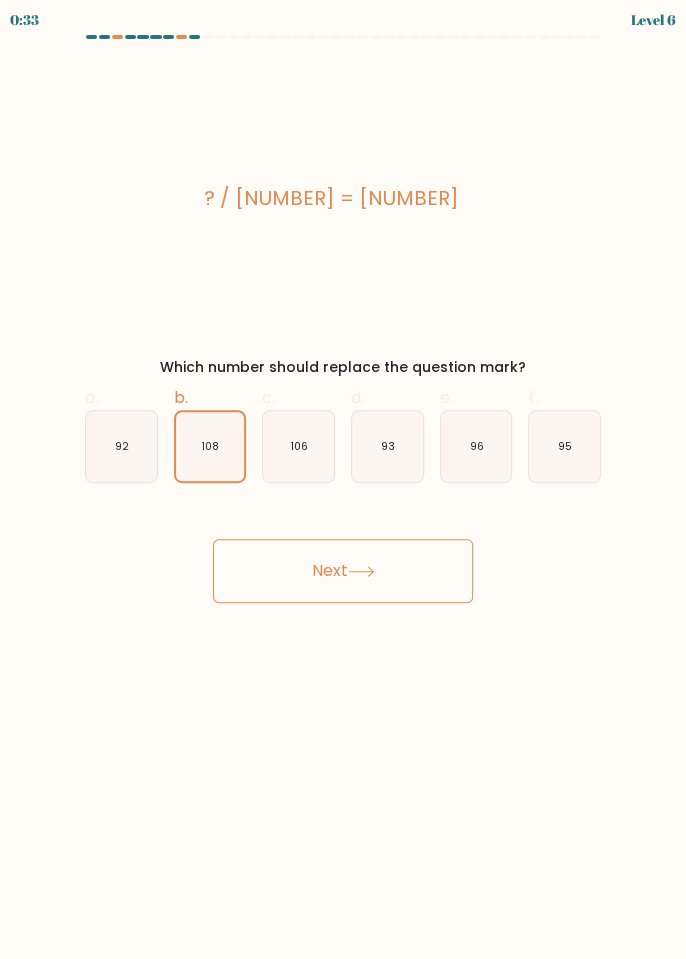 click on "Next" at bounding box center (343, 571) 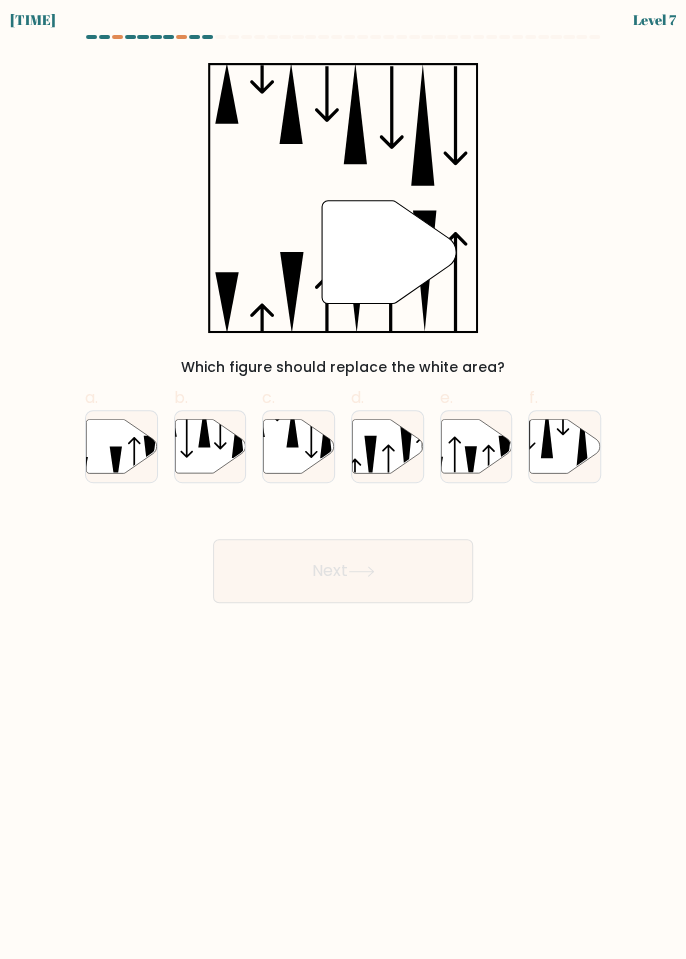 click at bounding box center [387, 446] 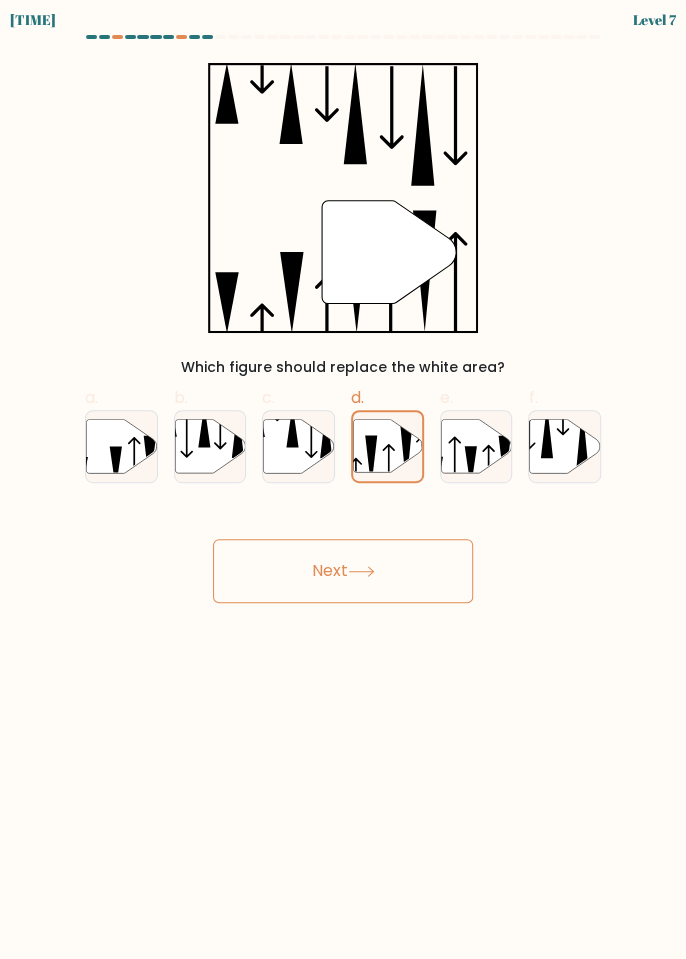 click on "Next" at bounding box center [343, 571] 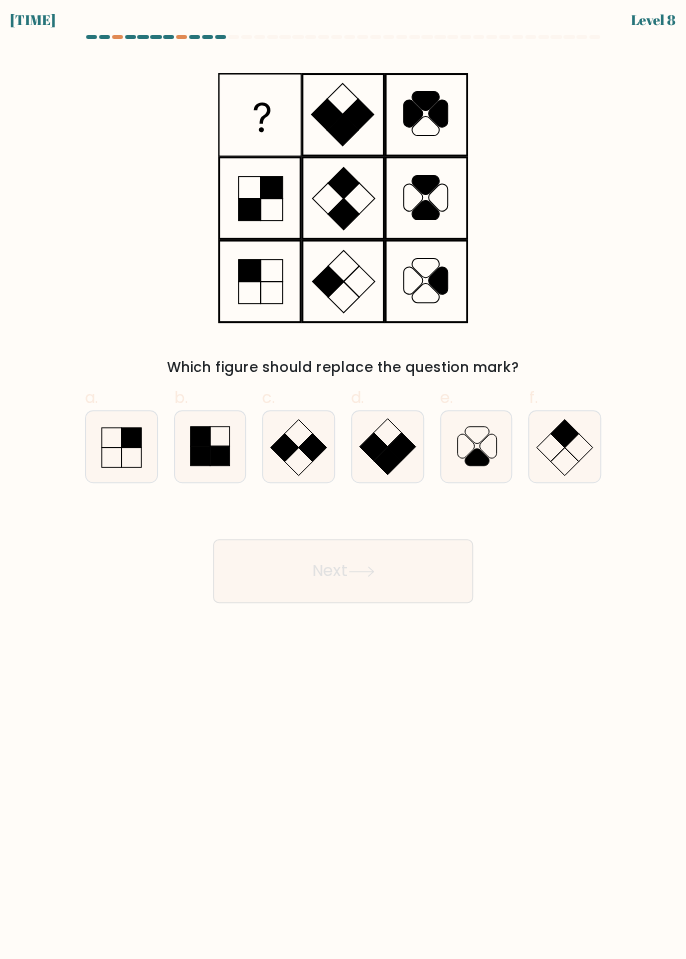 click at bounding box center (200, 437) 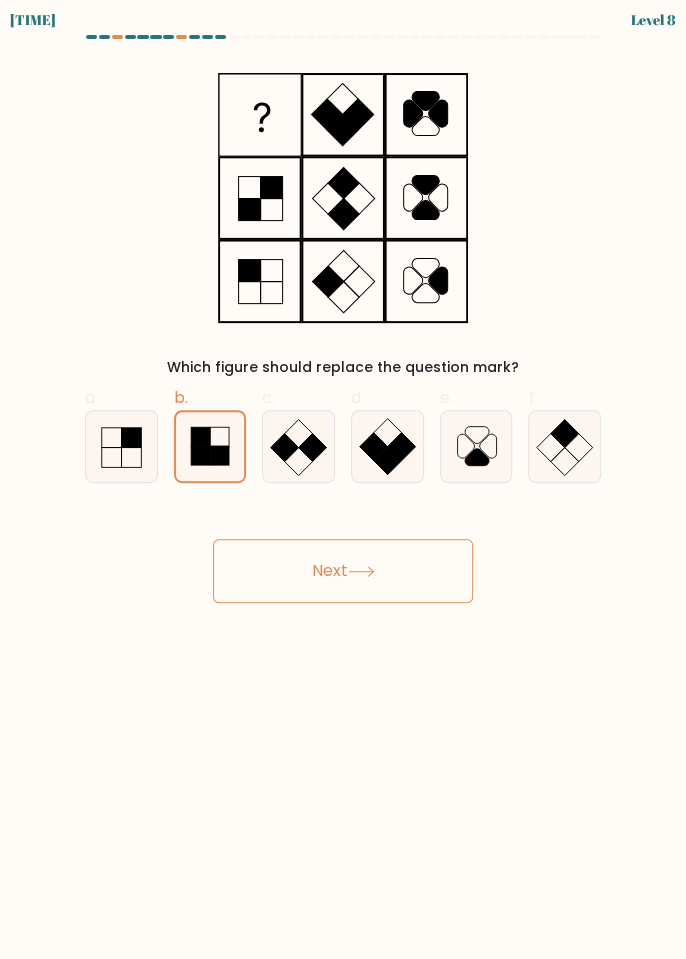click on "Next" at bounding box center [343, 571] 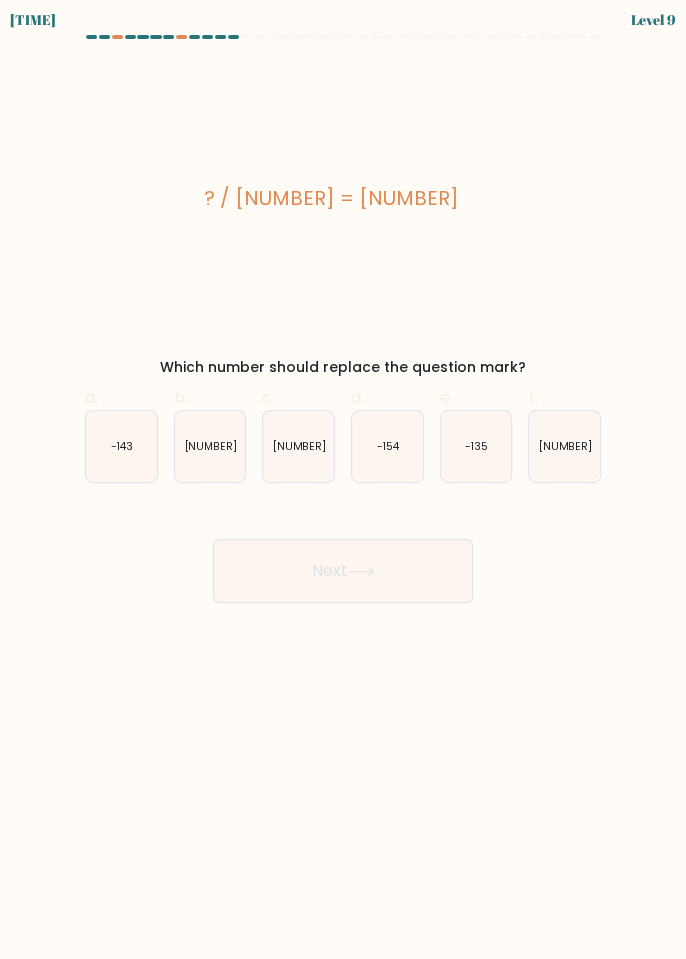 click on "Next" at bounding box center [343, 571] 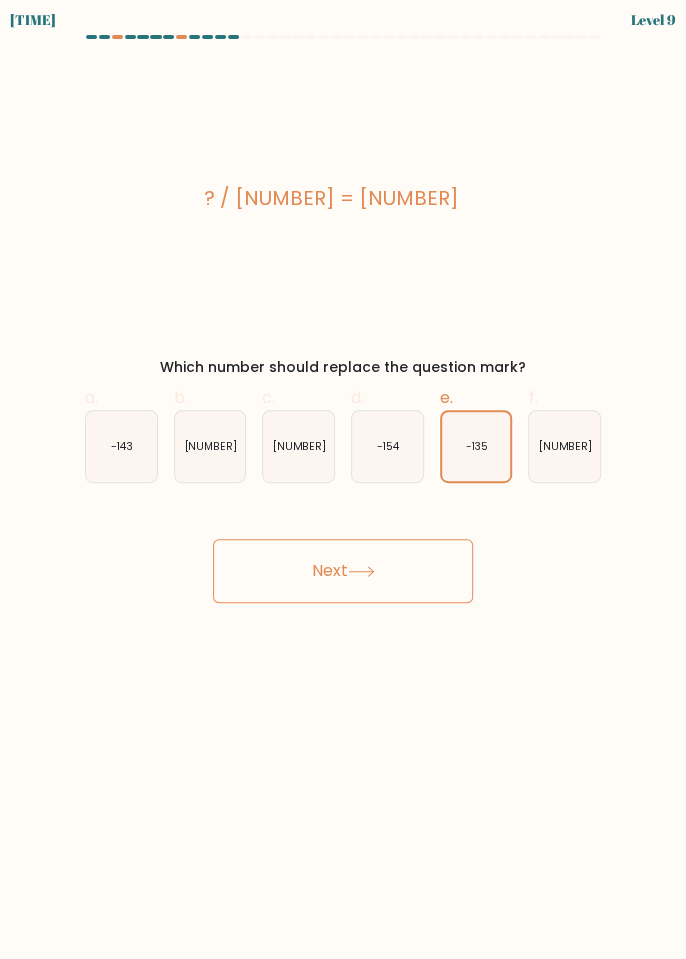 click on "Next" at bounding box center (343, 571) 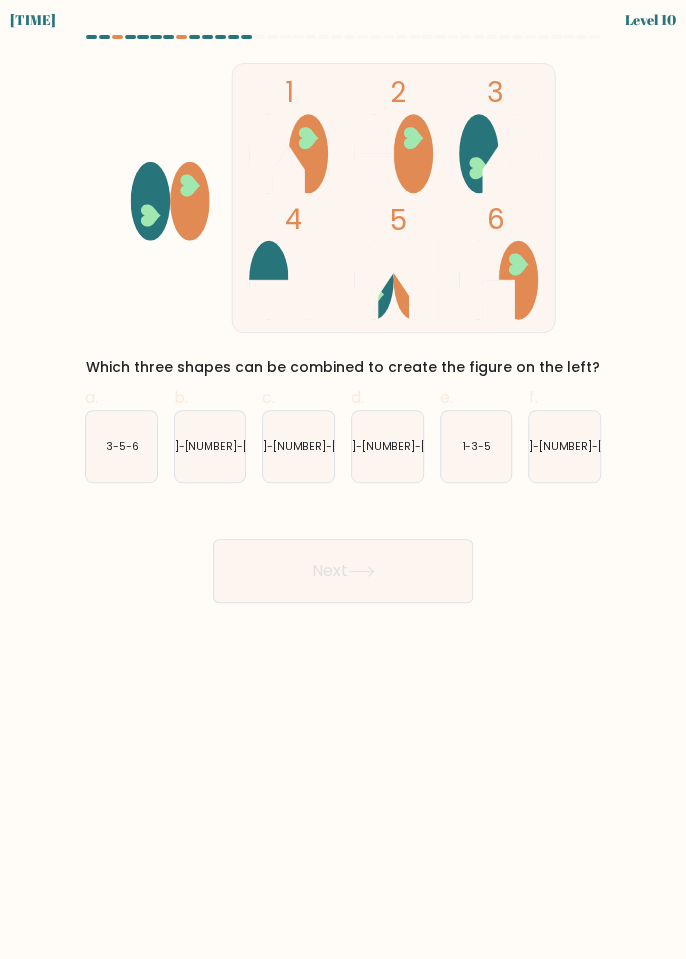 click on "1-3-5" at bounding box center [476, 446] 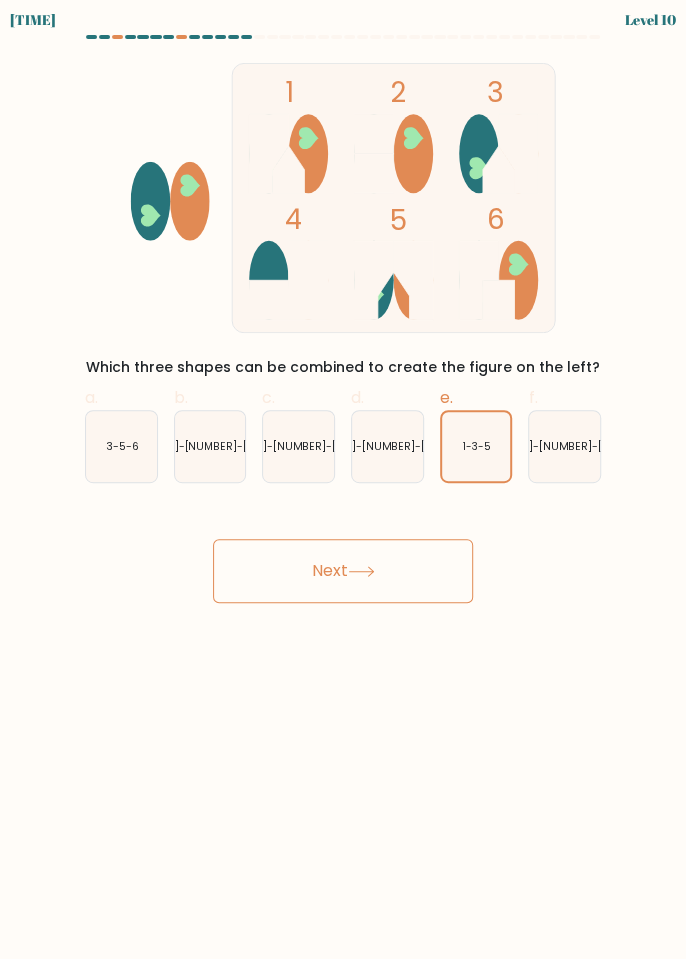 click on "Next" at bounding box center (343, 571) 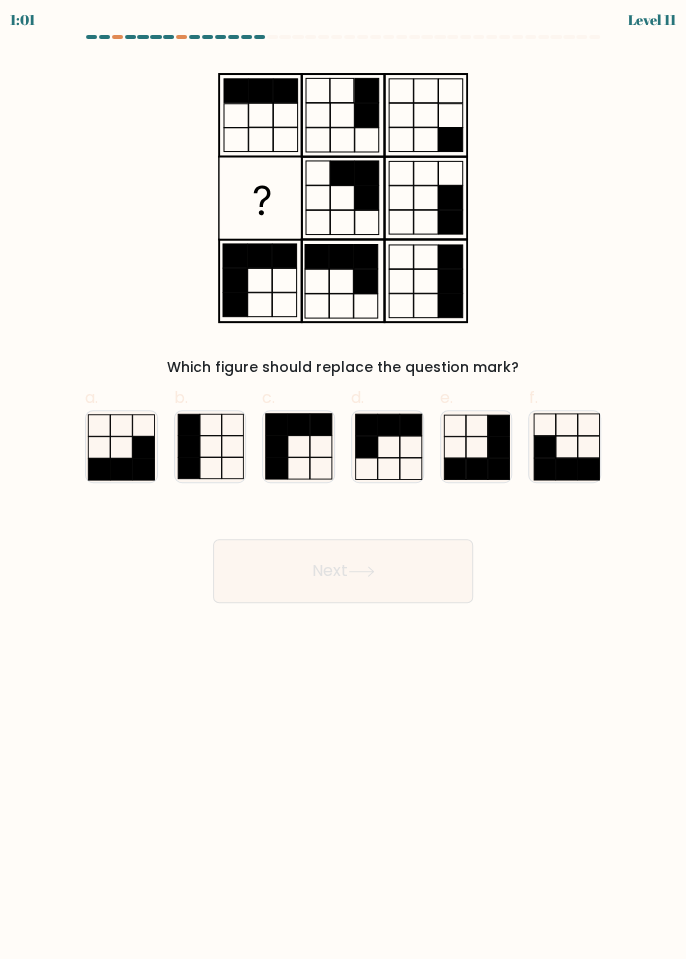 click at bounding box center [387, 446] 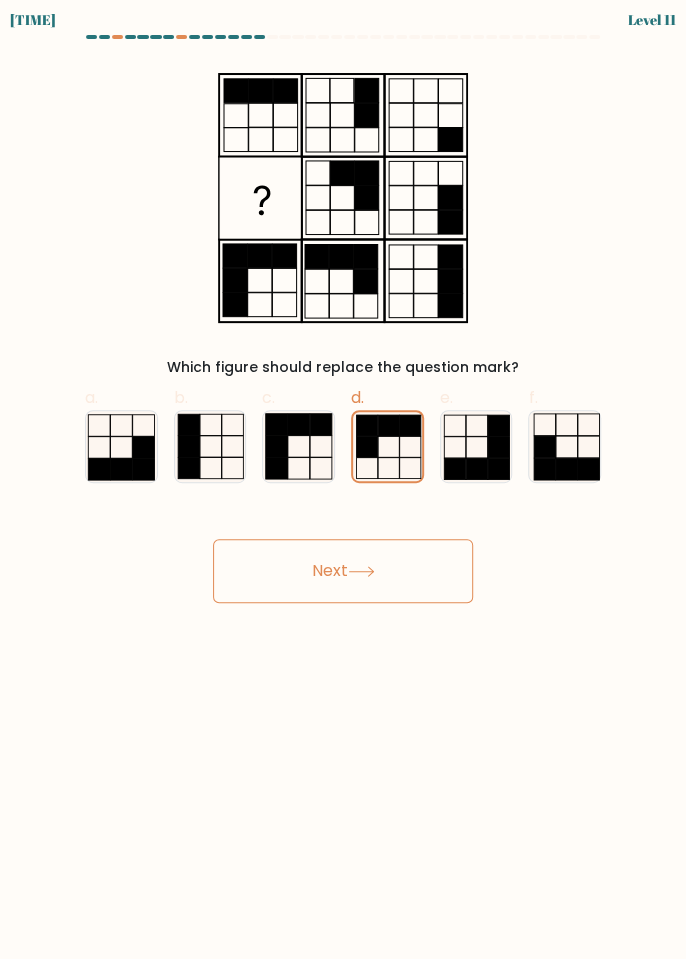 click on "Next" at bounding box center [343, 571] 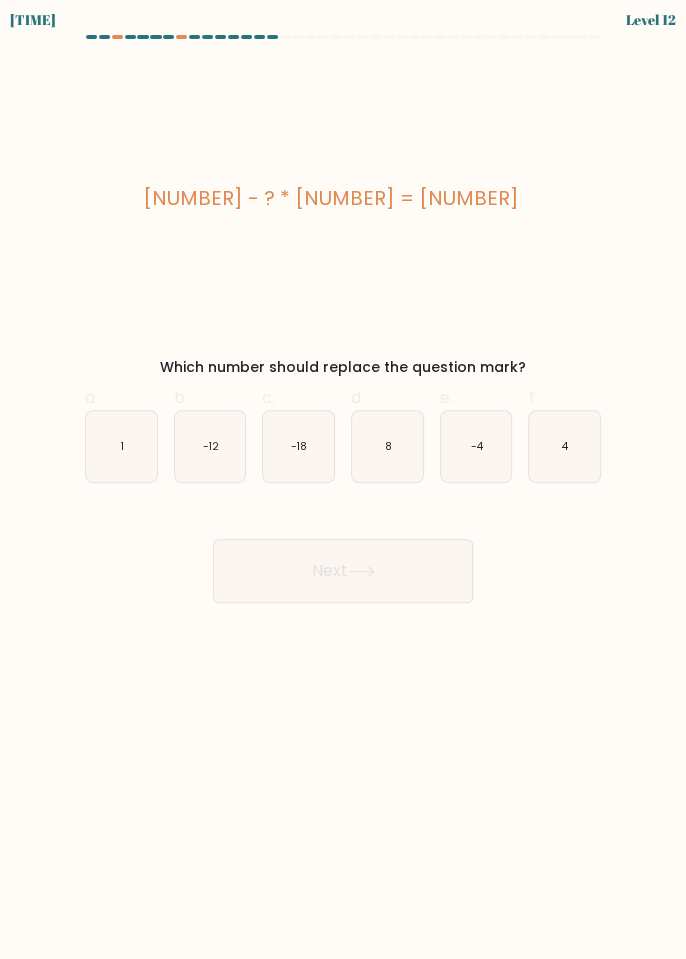 click on "1" at bounding box center (121, 446) 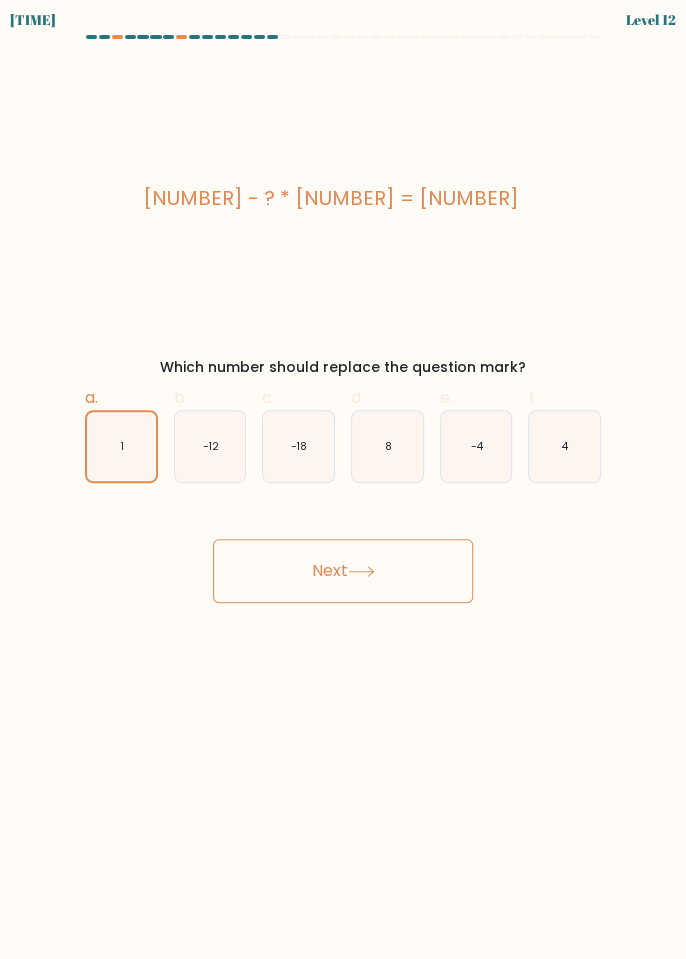 click on "Next" at bounding box center (343, 571) 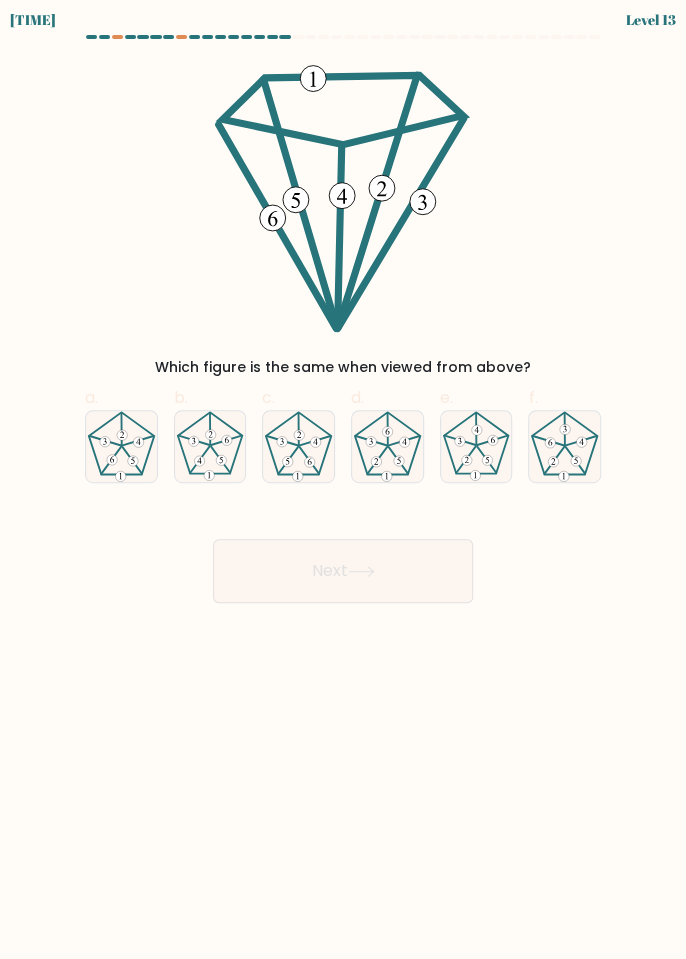 click at bounding box center (210, 446) 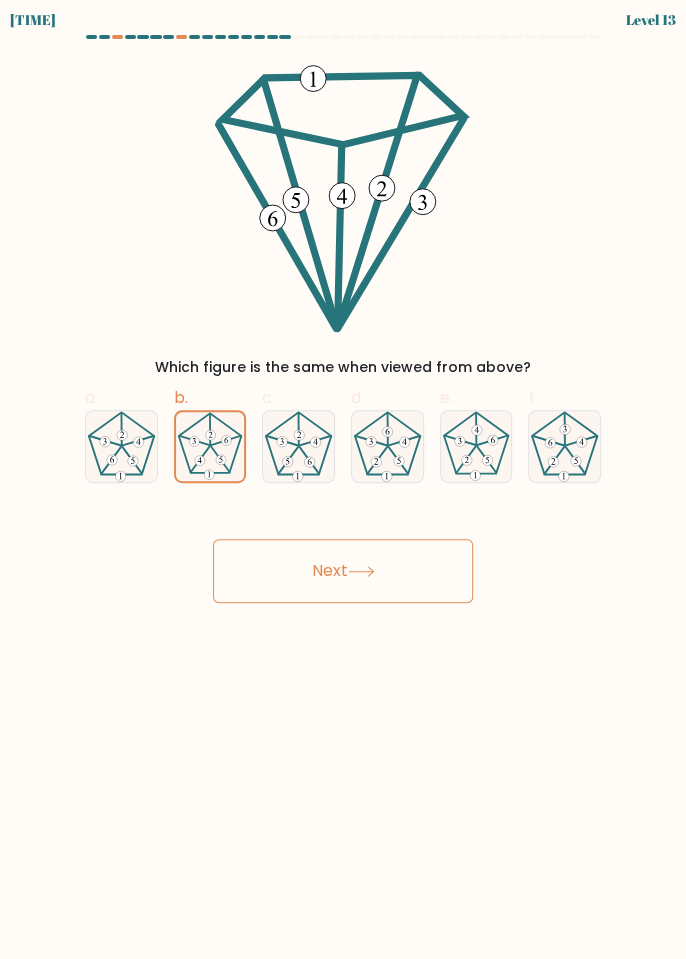 click on "Next" at bounding box center (343, 571) 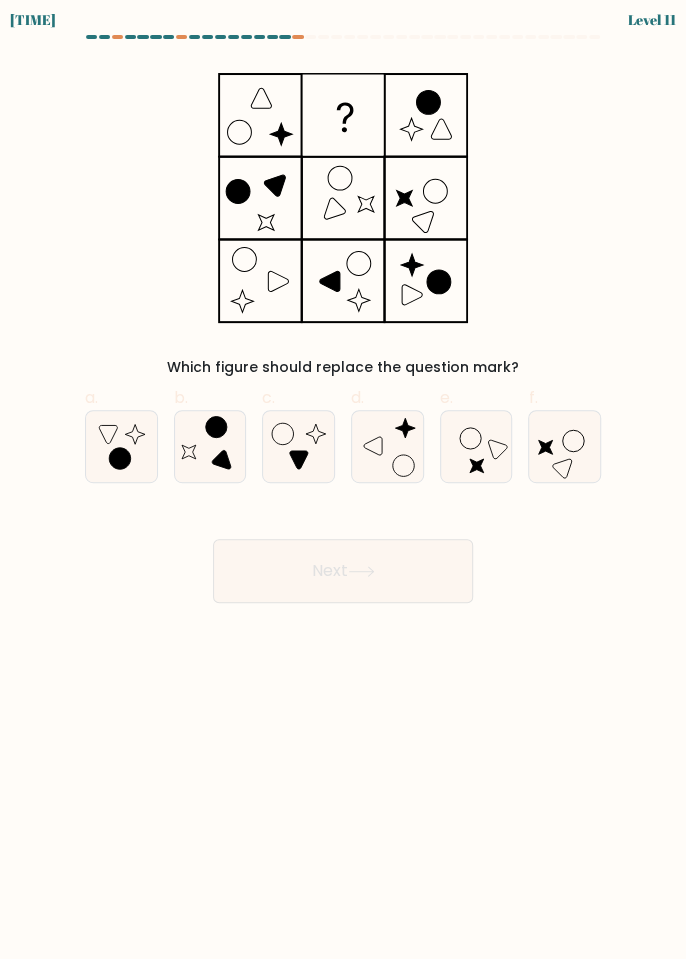 click at bounding box center [298, 446] 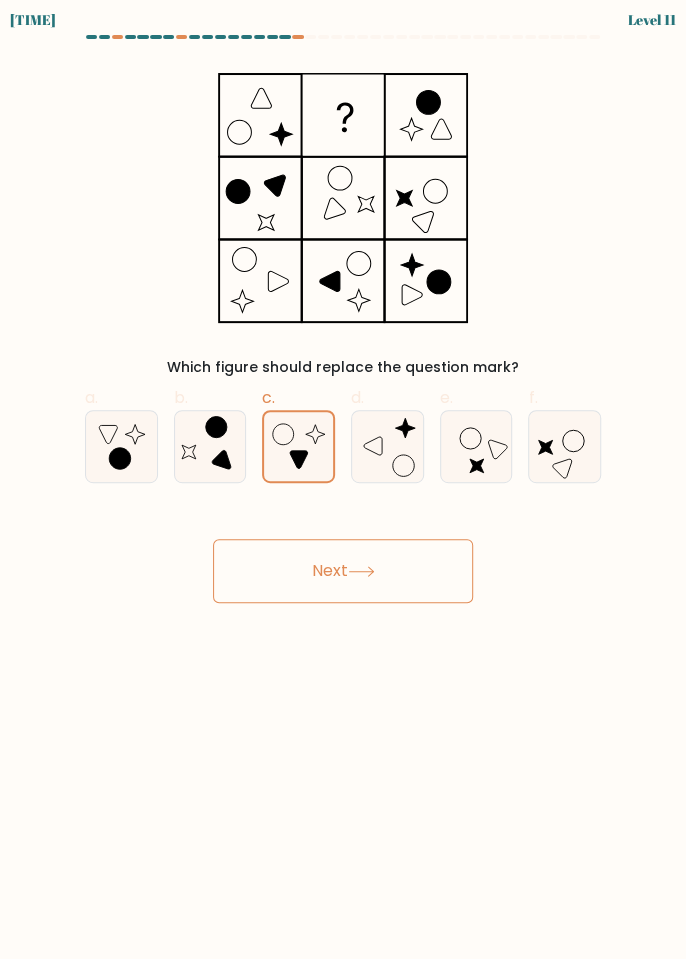 click on "Next" at bounding box center (343, 571) 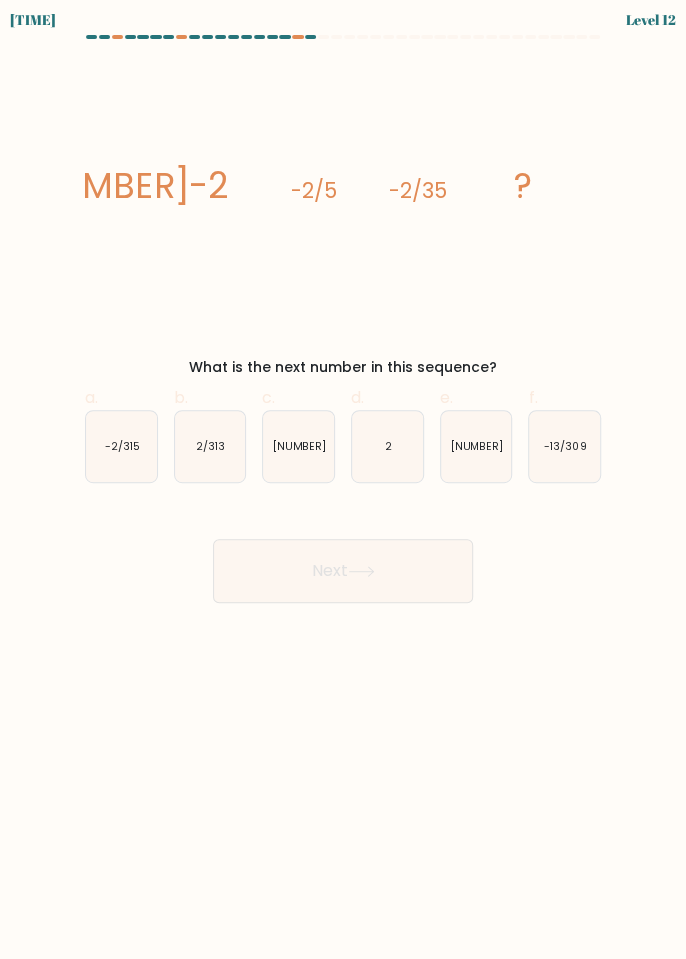 click on "-2/315" at bounding box center (121, 446) 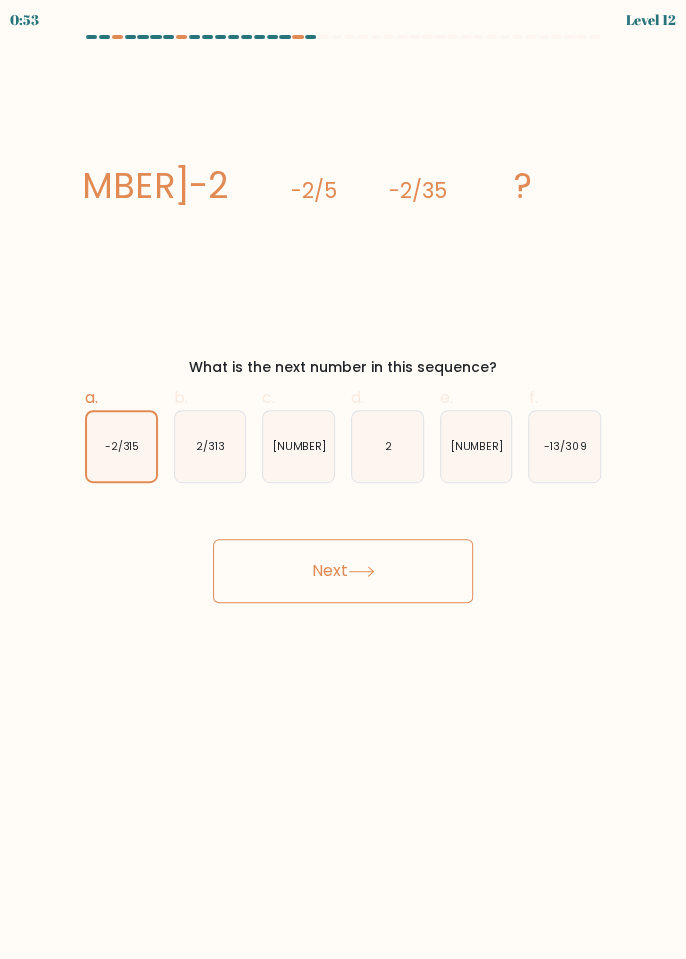 click on "Next" at bounding box center [343, 571] 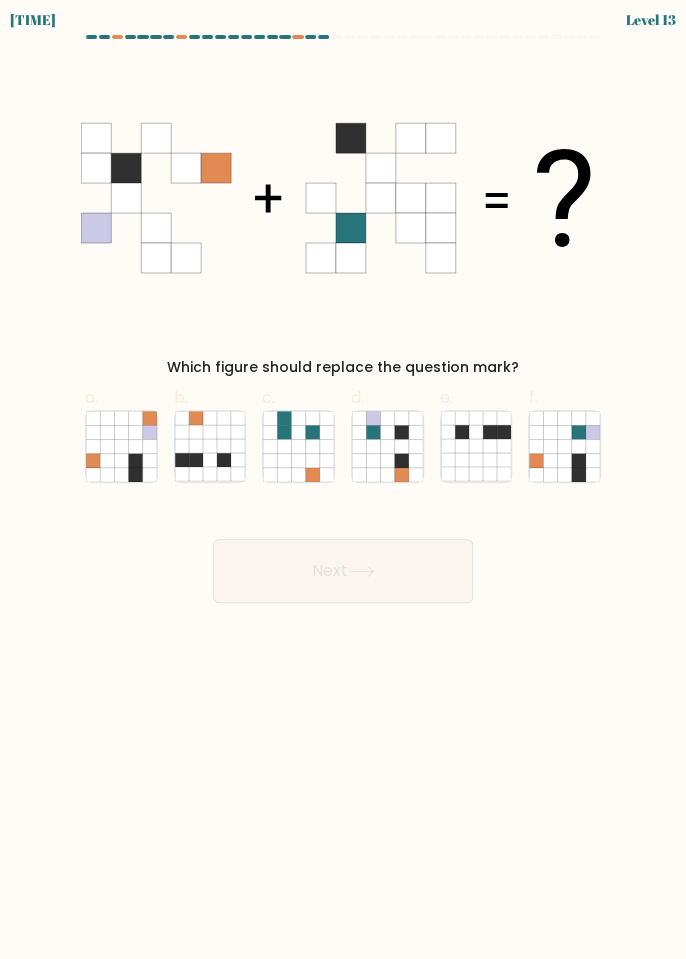 click at bounding box center (593, 460) 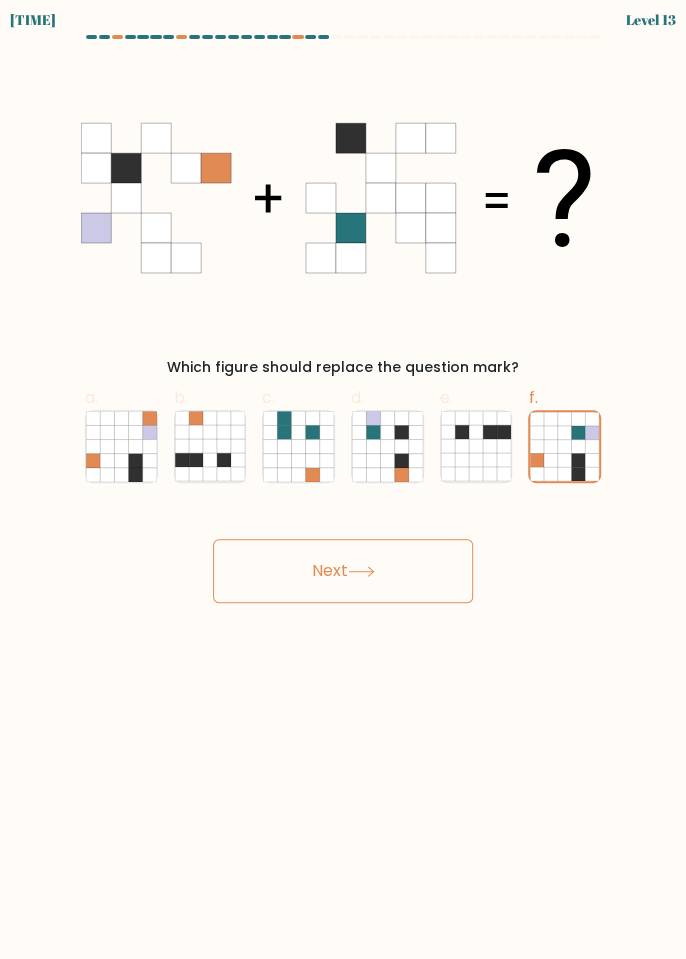 click on "Next" at bounding box center (343, 571) 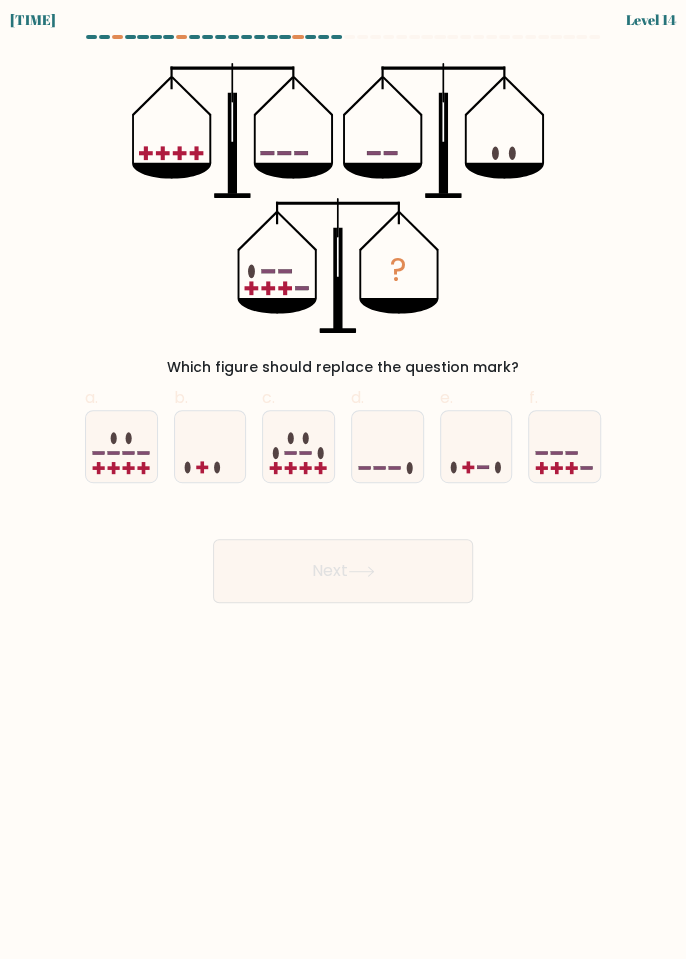 click at bounding box center [564, 446] 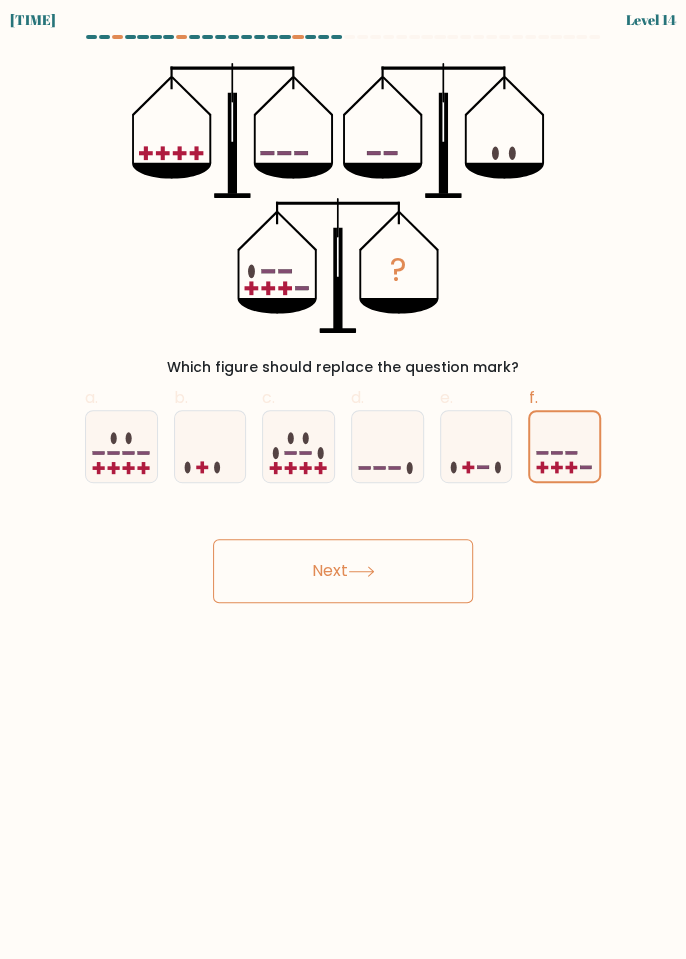 click on "Next" at bounding box center (343, 571) 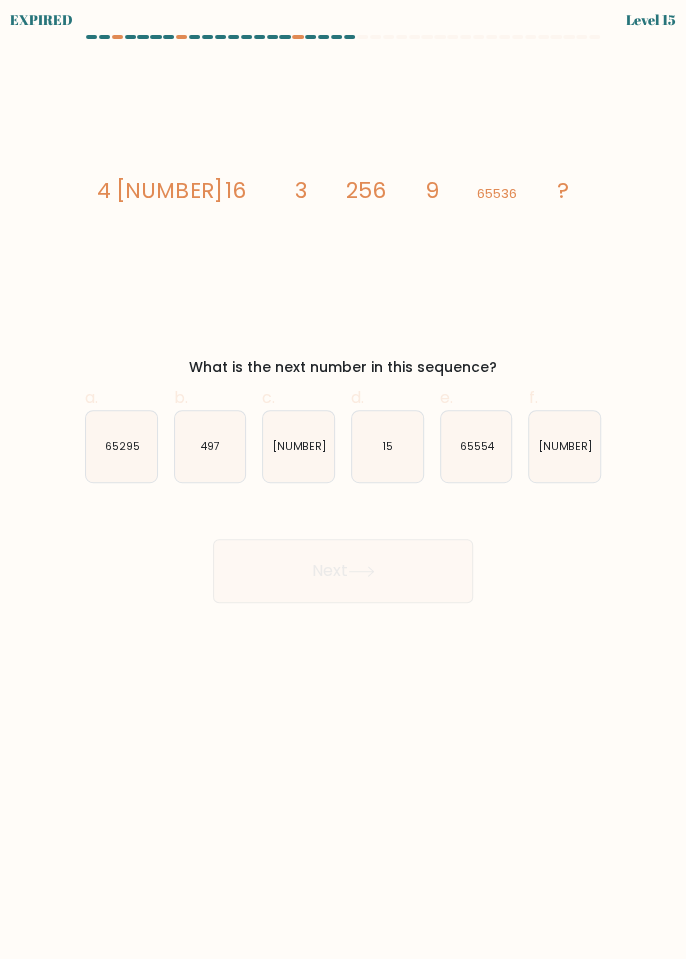 click on "Next" at bounding box center (343, 547) 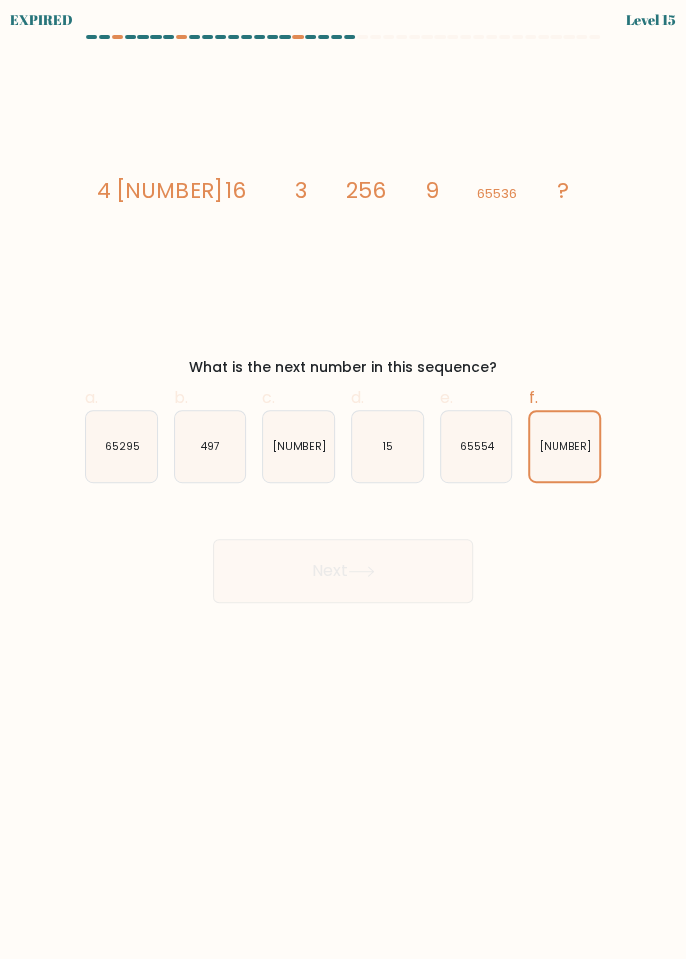 click on "Next" at bounding box center (343, 547) 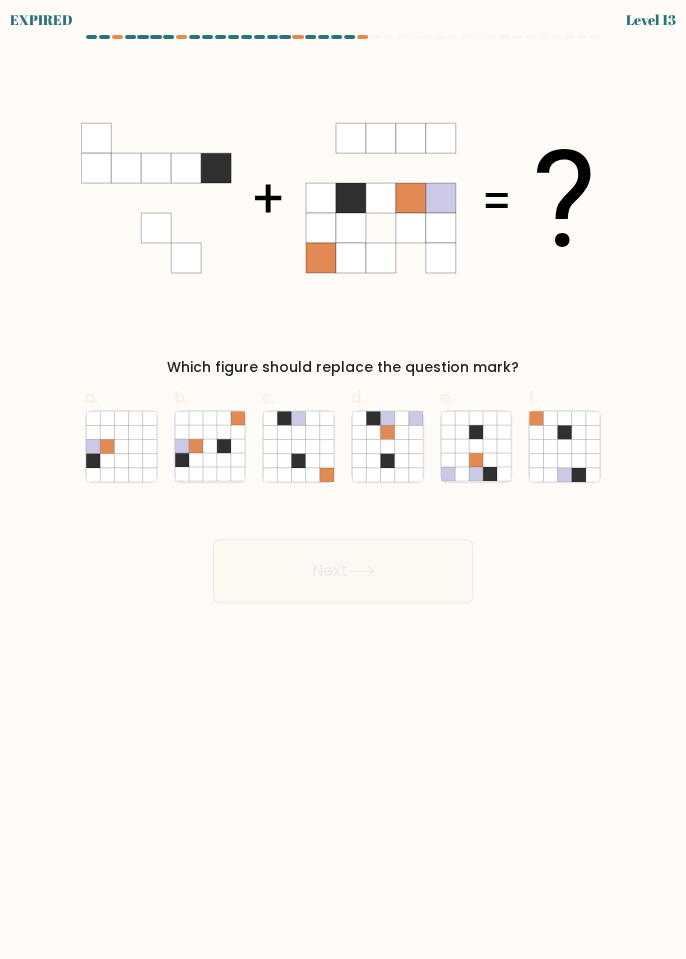 scroll, scrollTop: 96, scrollLeft: 0, axis: vertical 